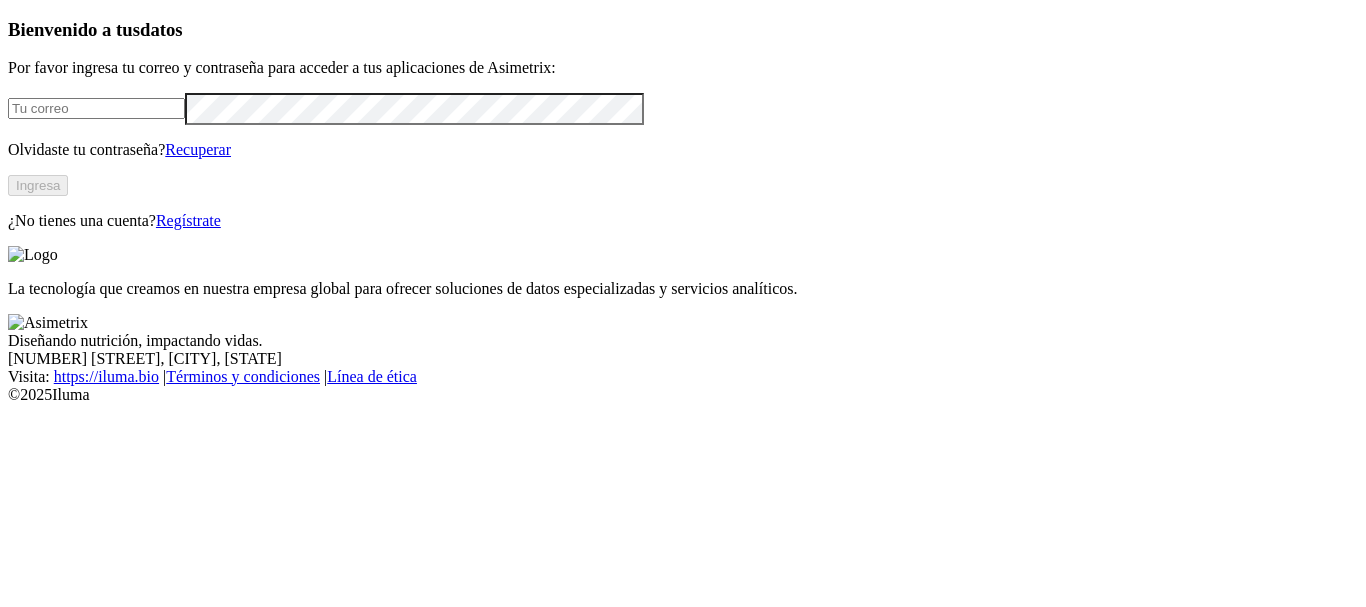 scroll, scrollTop: 0, scrollLeft: 0, axis: both 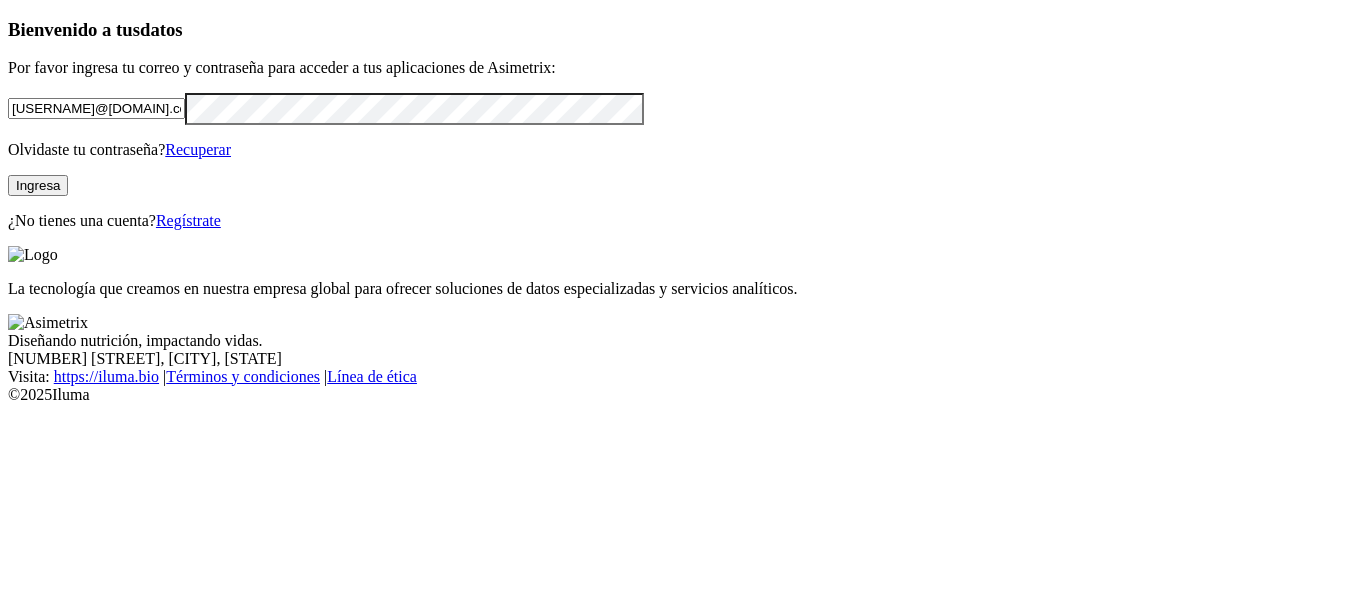 click at bounding box center (0, 0) 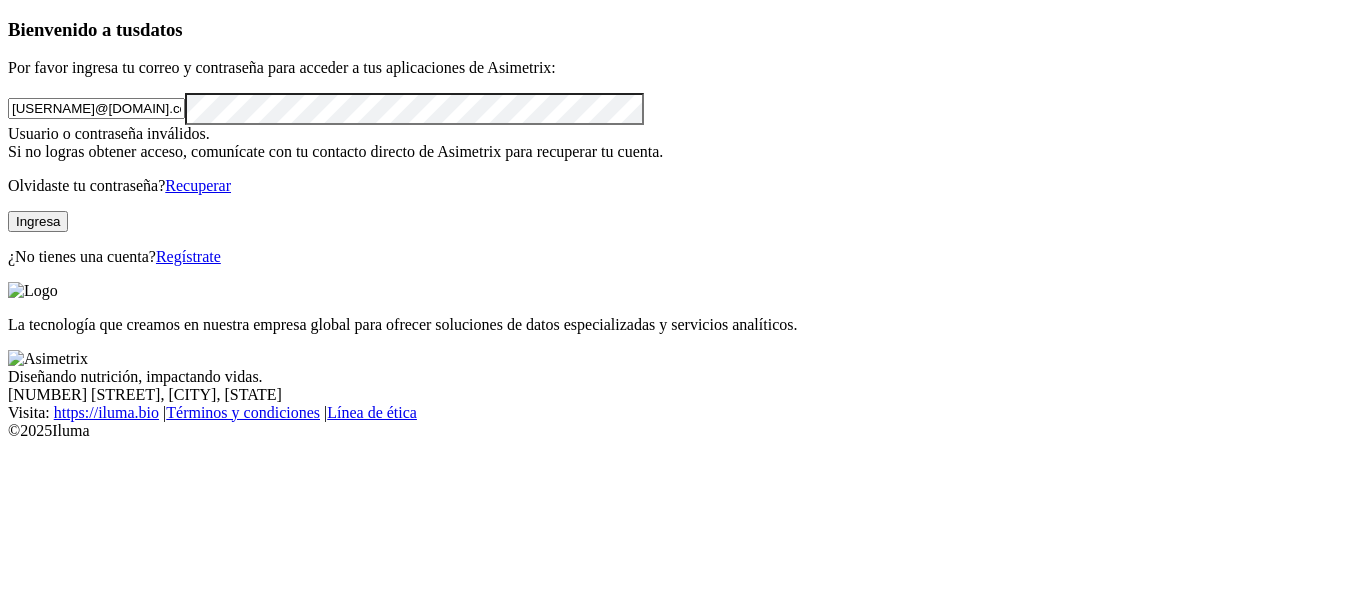 click at bounding box center (0, 0) 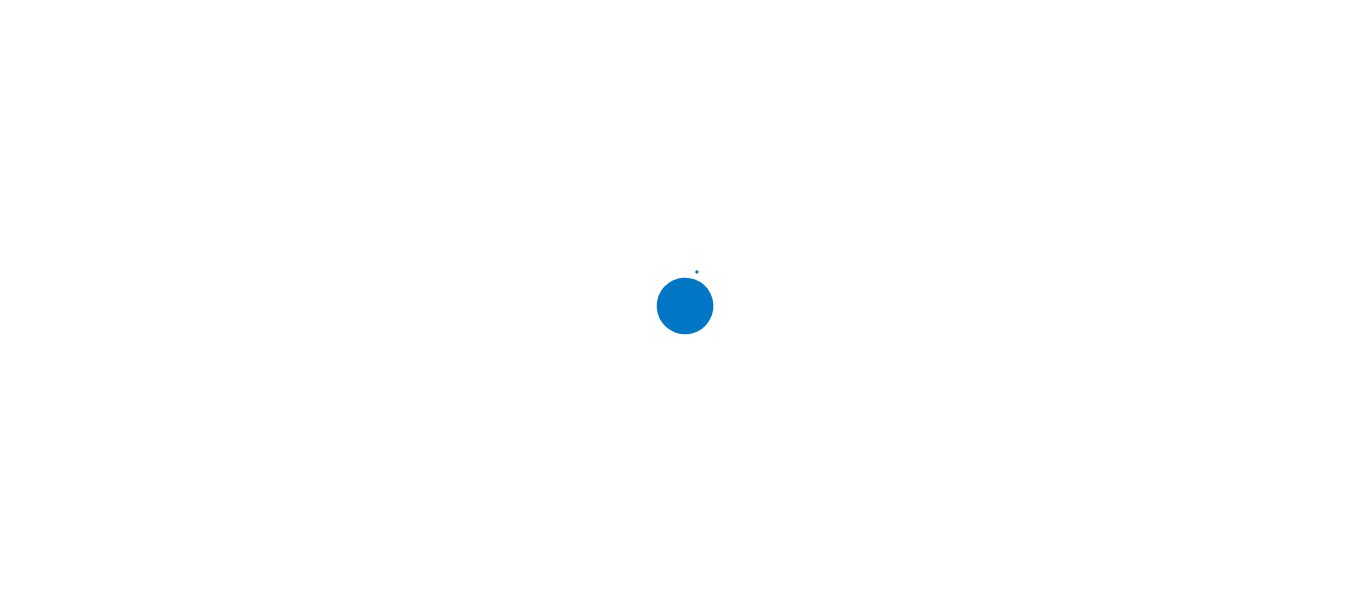 scroll, scrollTop: 0, scrollLeft: 0, axis: both 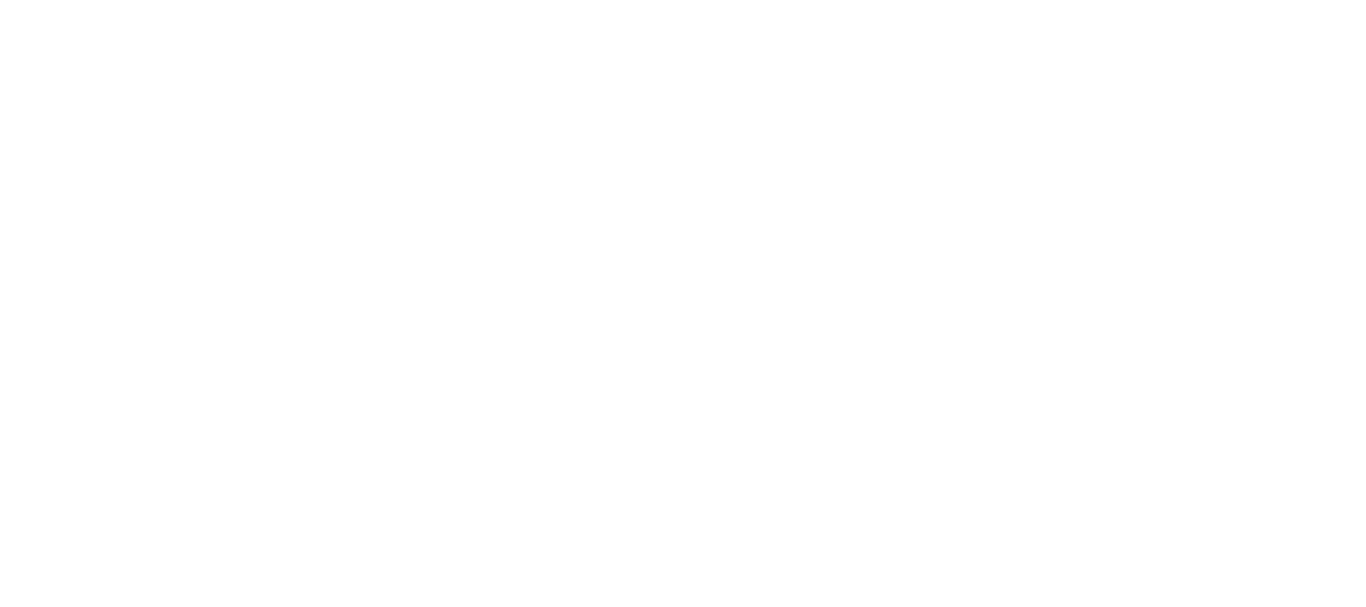 click 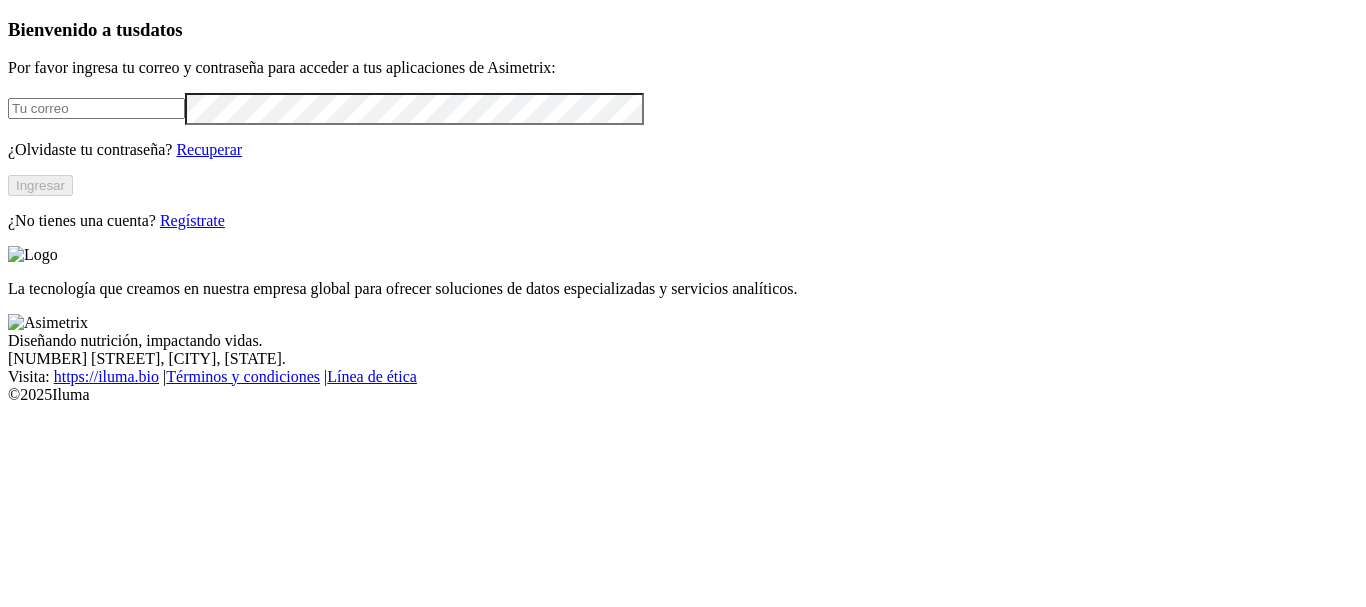 scroll, scrollTop: 0, scrollLeft: 0, axis: both 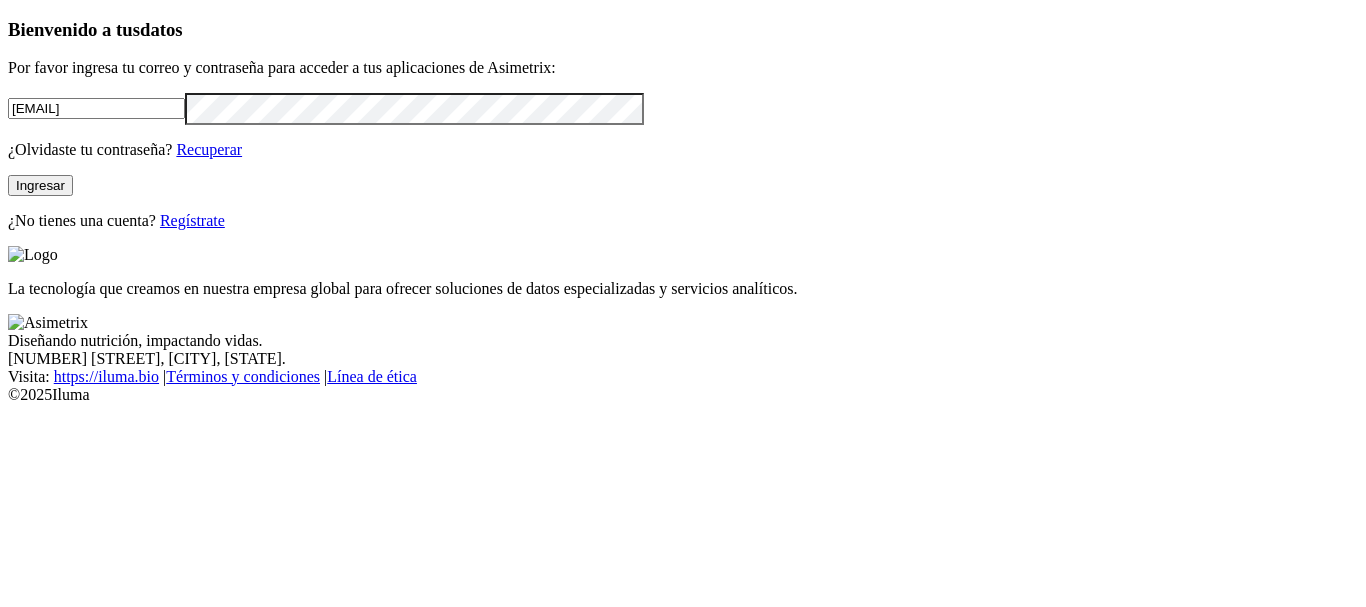 click at bounding box center [0, 0] 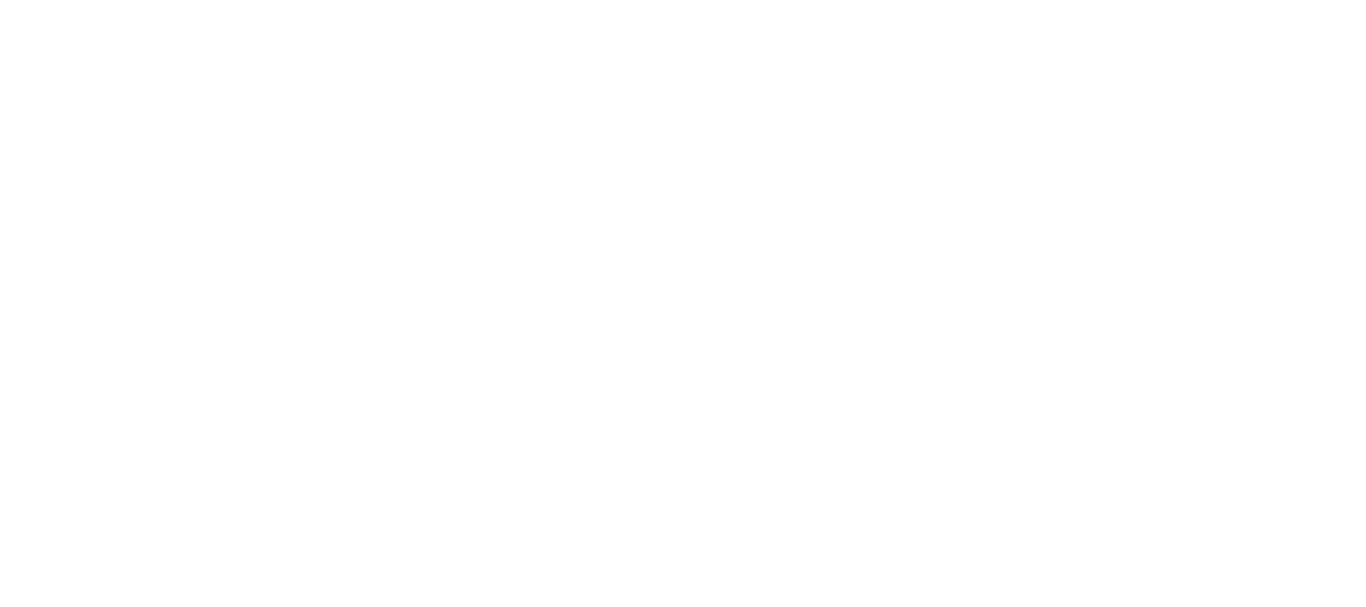 click 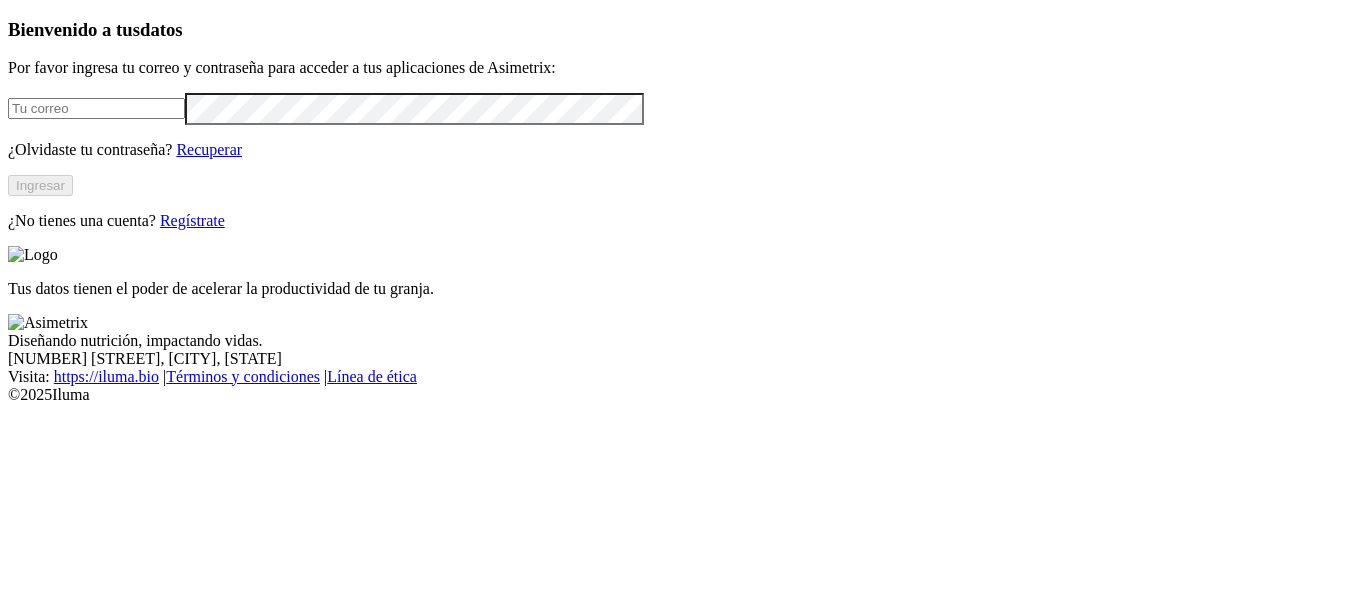 scroll, scrollTop: 0, scrollLeft: 0, axis: both 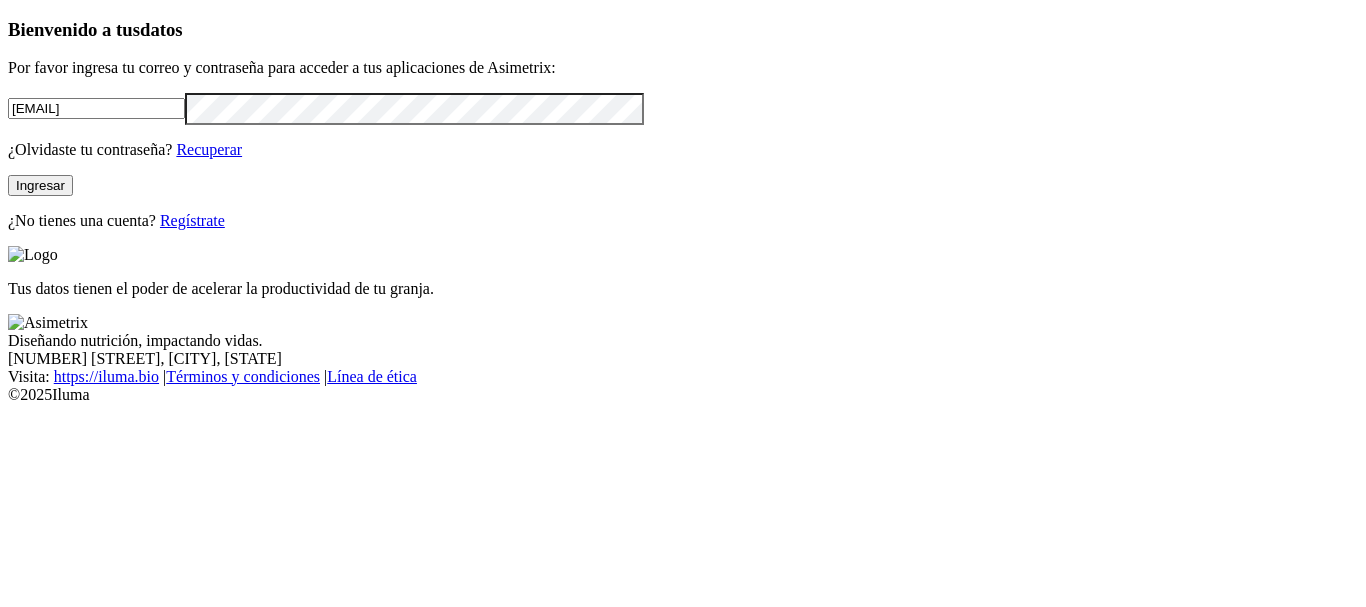 click at bounding box center [0, 0] 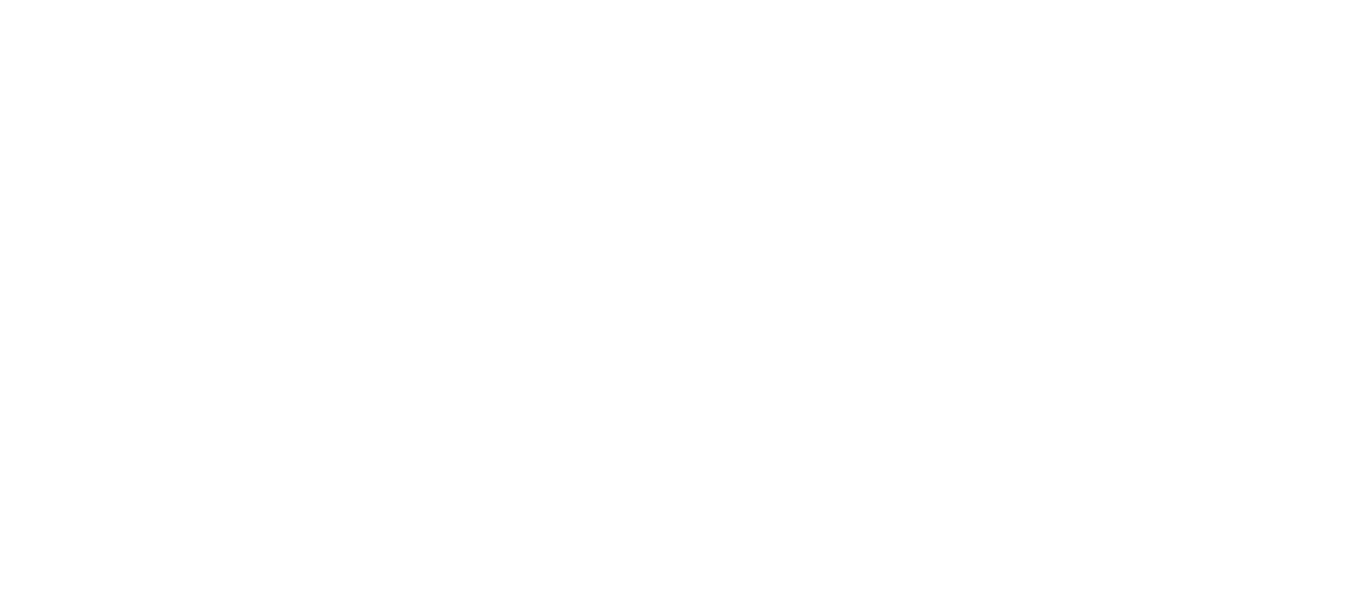 click at bounding box center (1339, 831) 